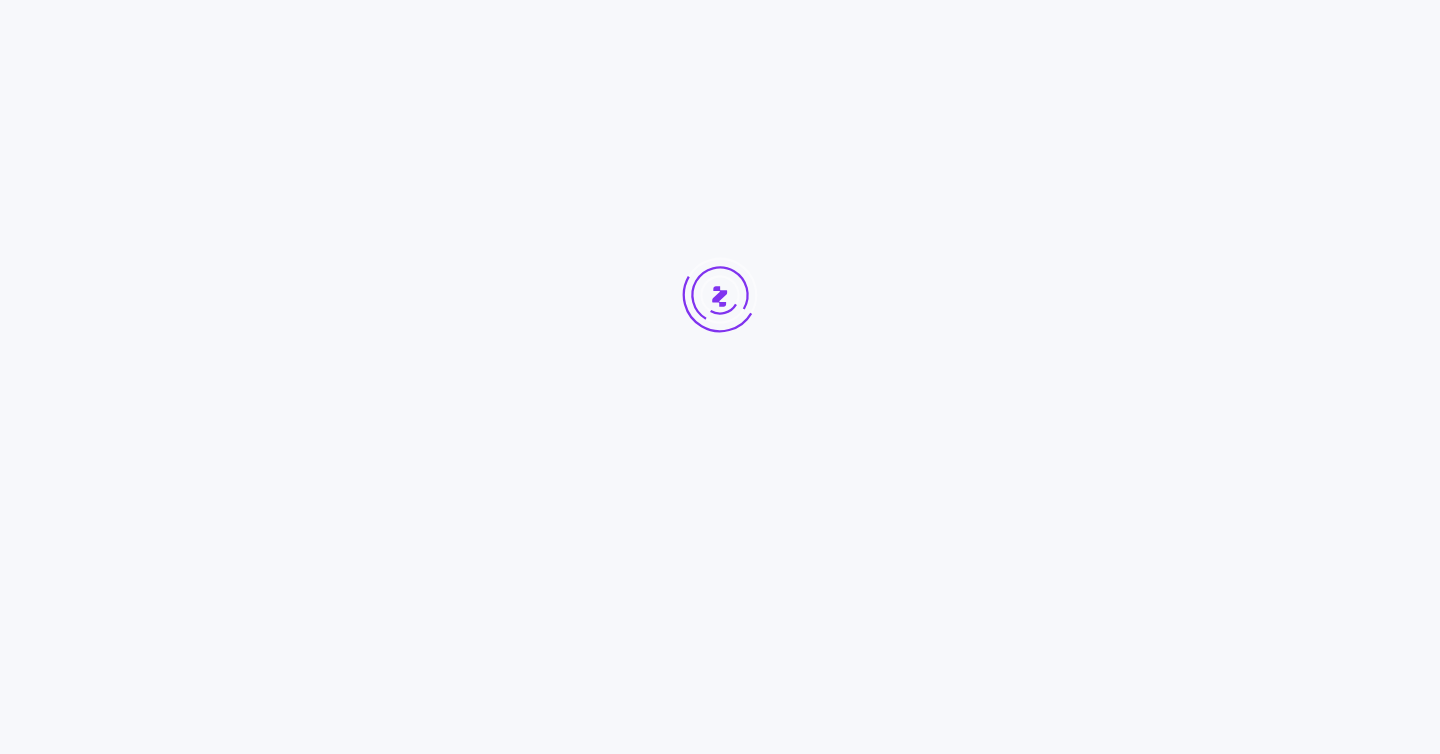 scroll, scrollTop: 0, scrollLeft: 0, axis: both 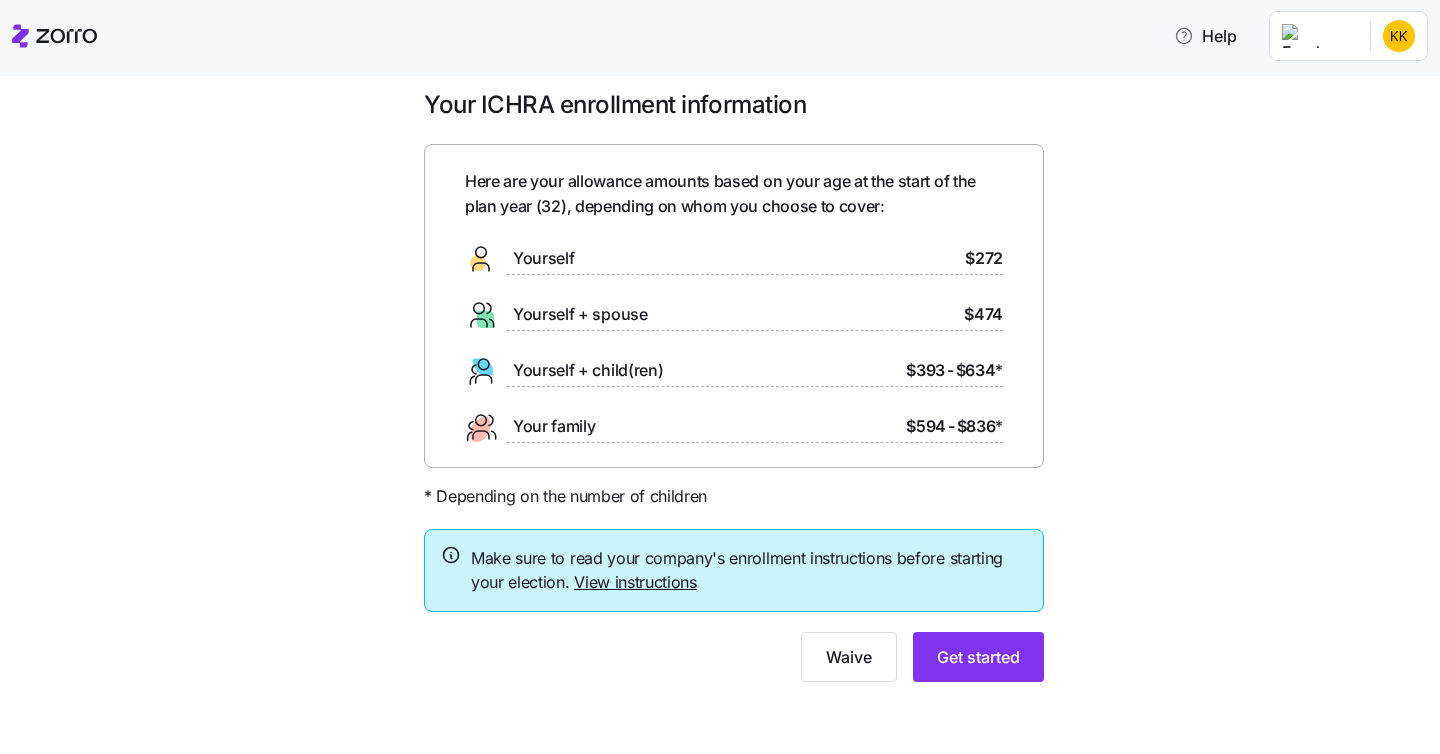 click on "Yourself $272" at bounding box center (734, 259) 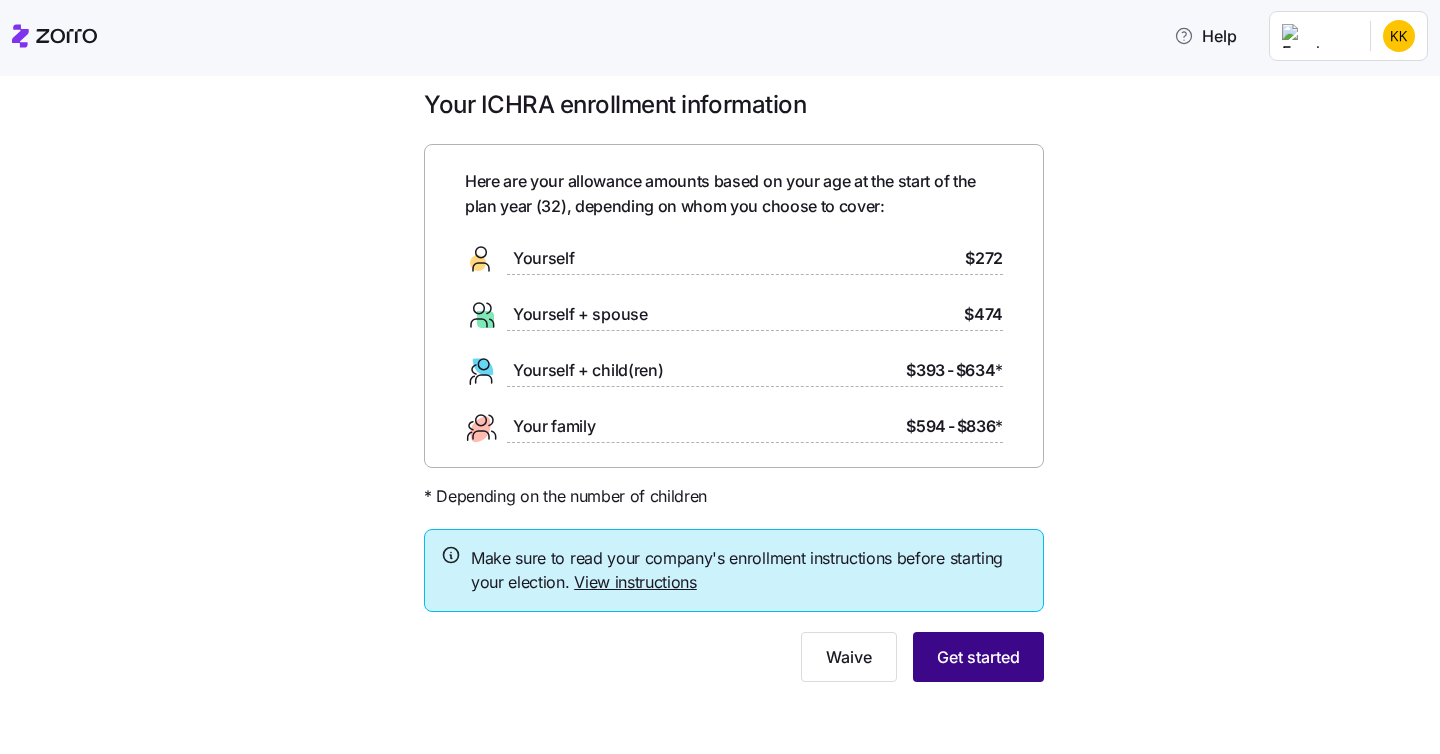 click on "Get started" at bounding box center [978, 657] 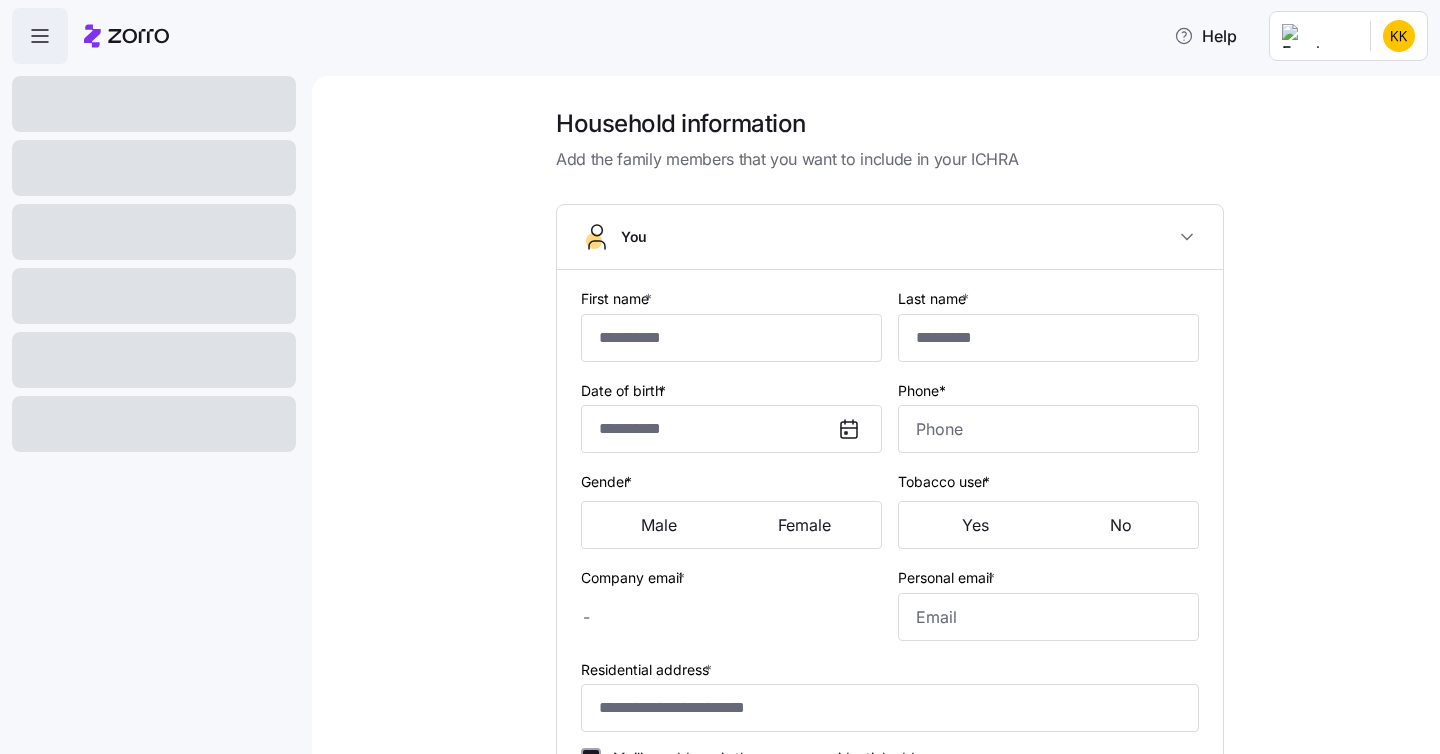 type on "******" 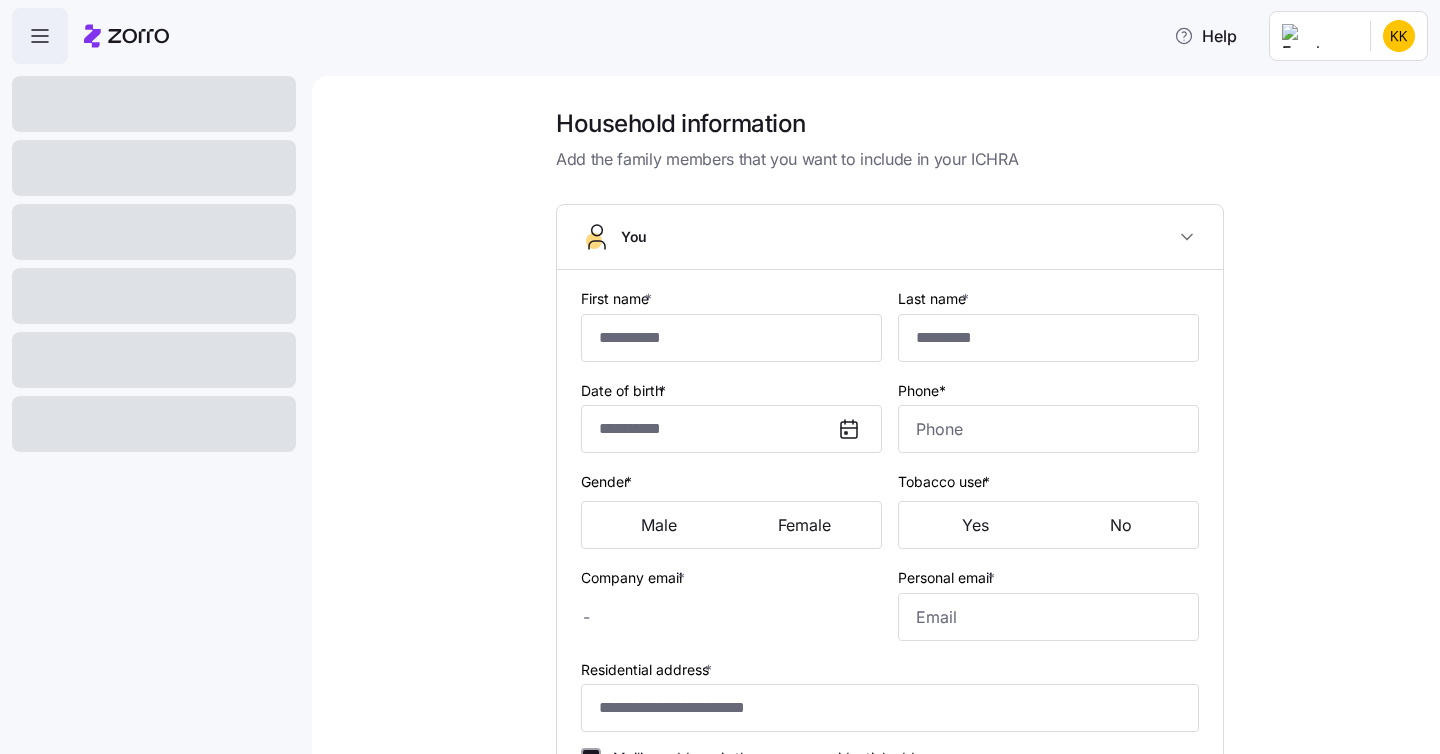 type on "*******" 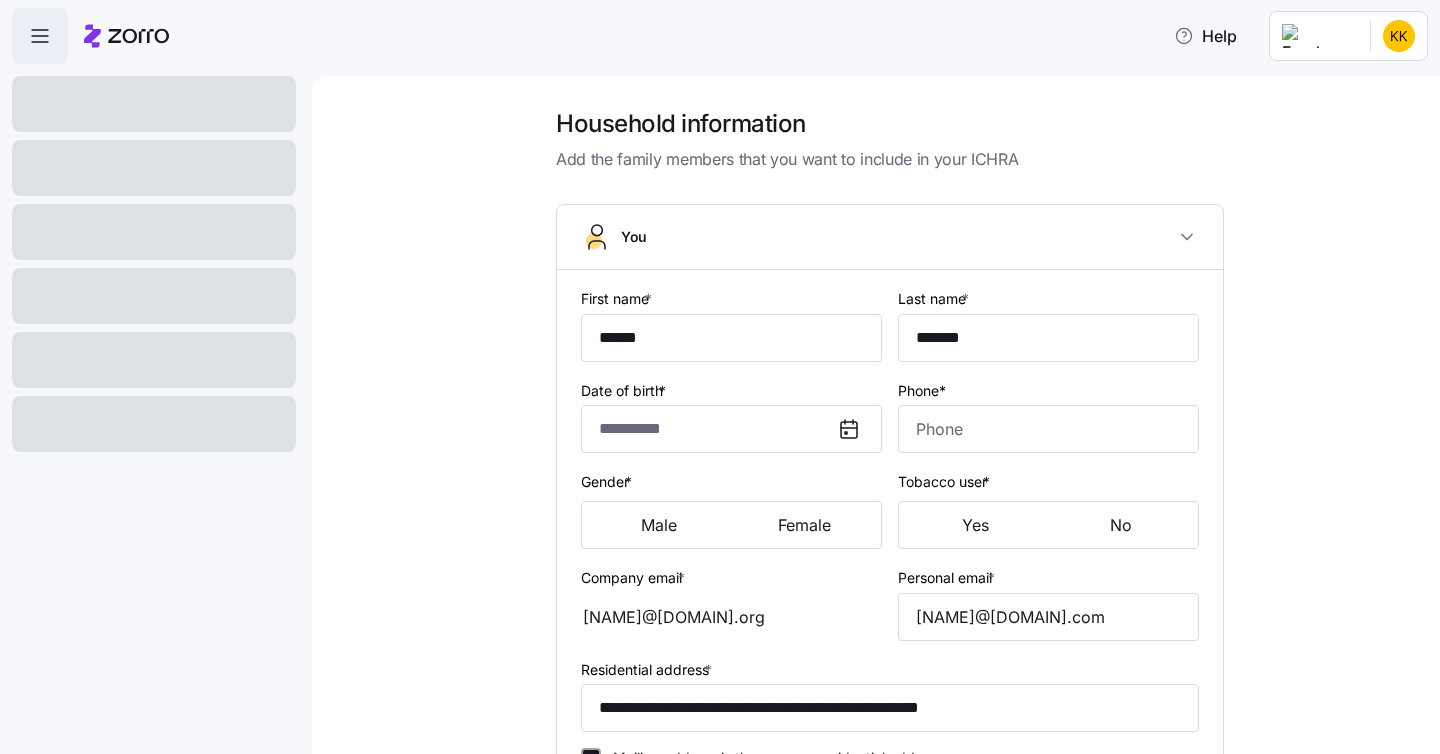 type on "**********" 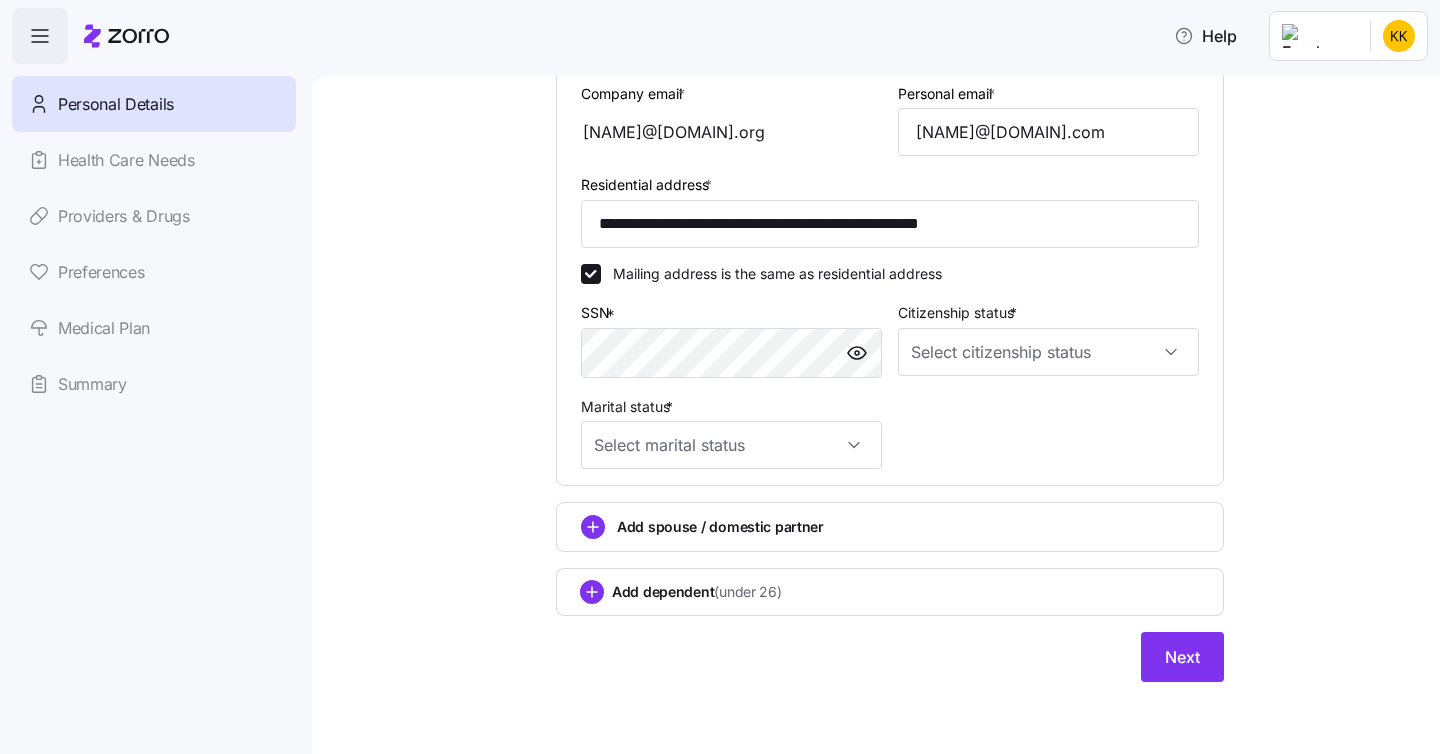 scroll, scrollTop: 1333, scrollLeft: 0, axis: vertical 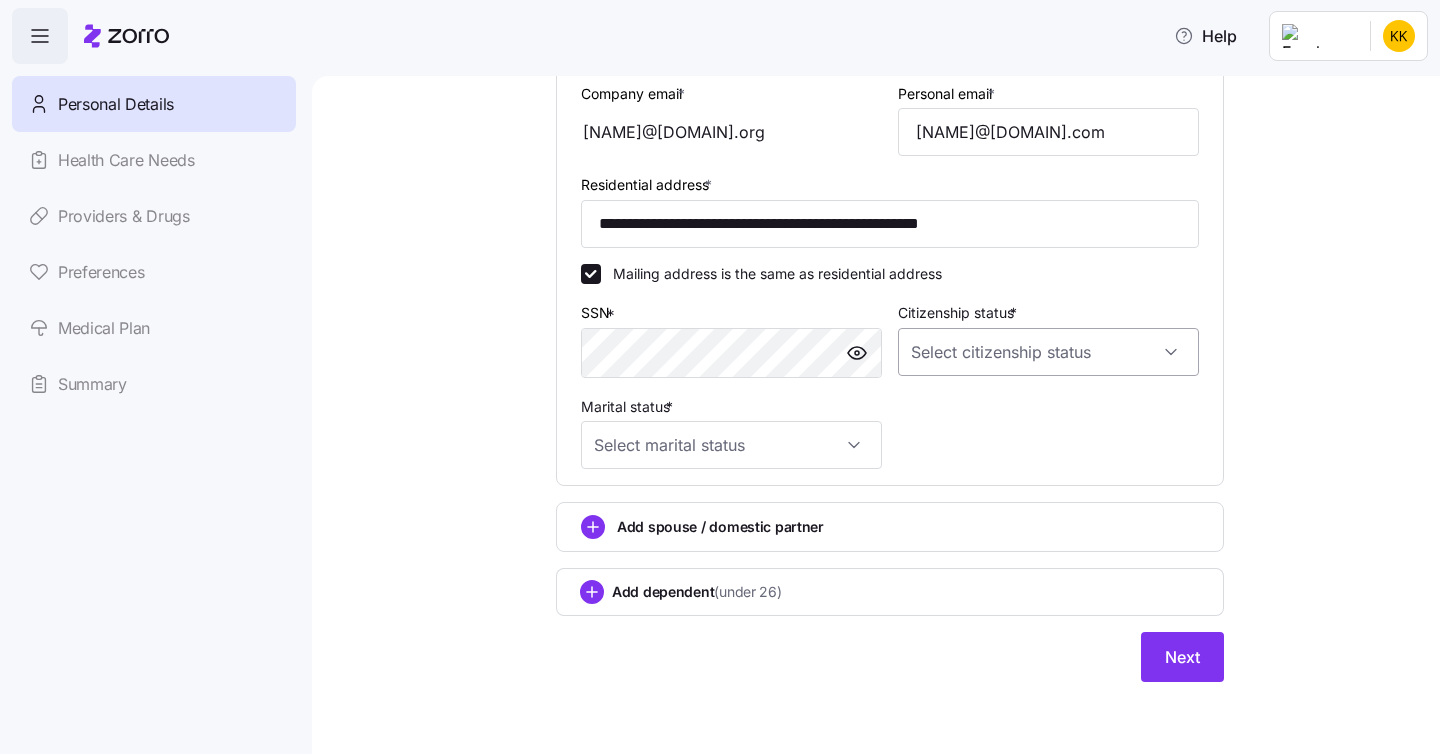 click on "Citizenship status  *" at bounding box center [1048, 352] 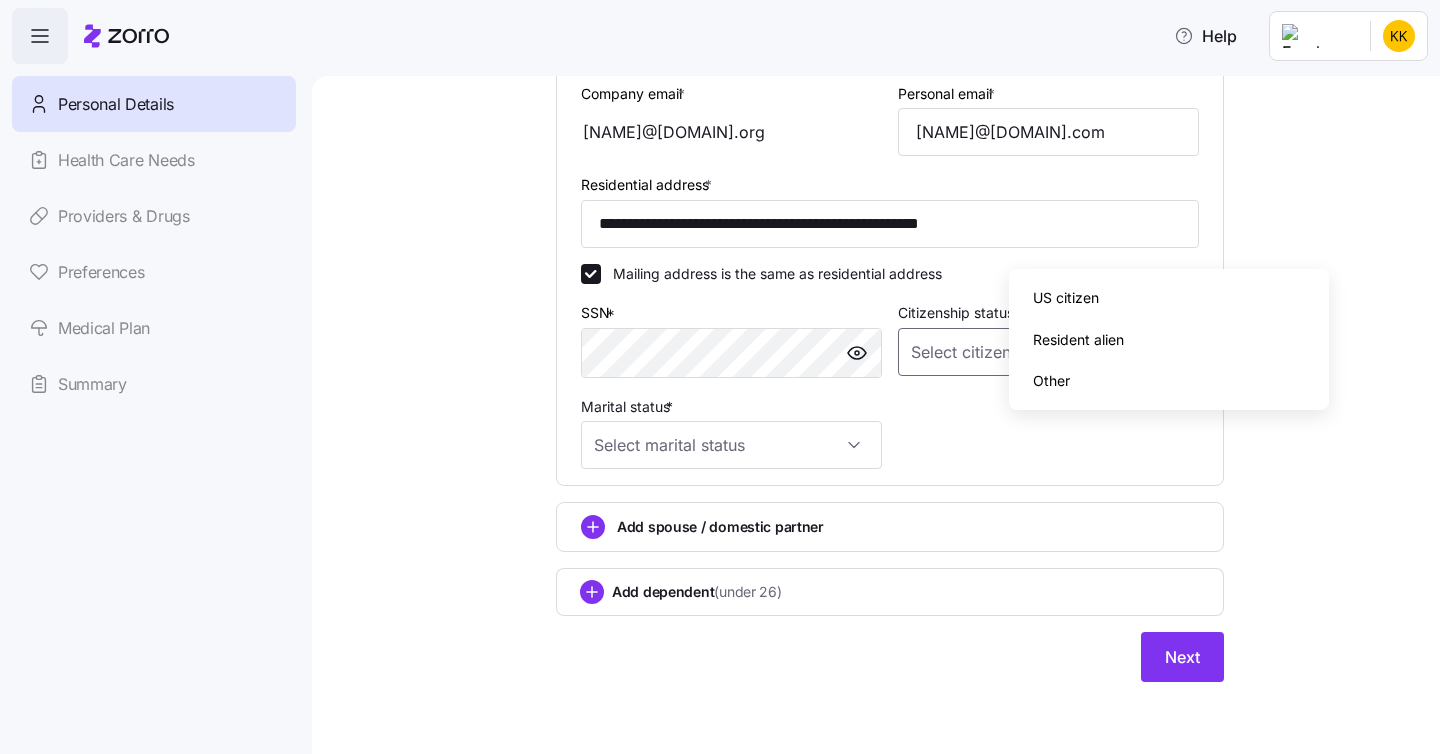 click on "US citizen" at bounding box center (1066, 298) 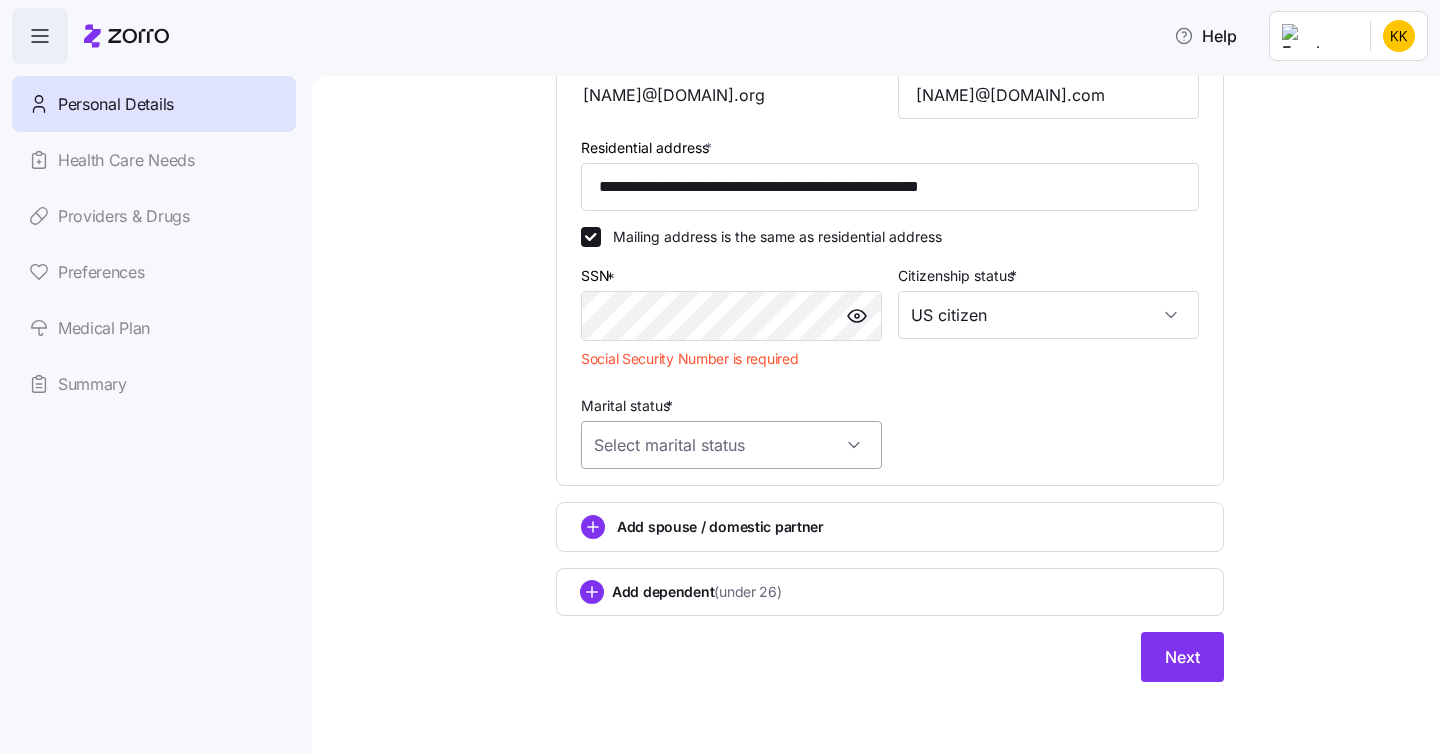 click on "Marital status  *" at bounding box center (731, 445) 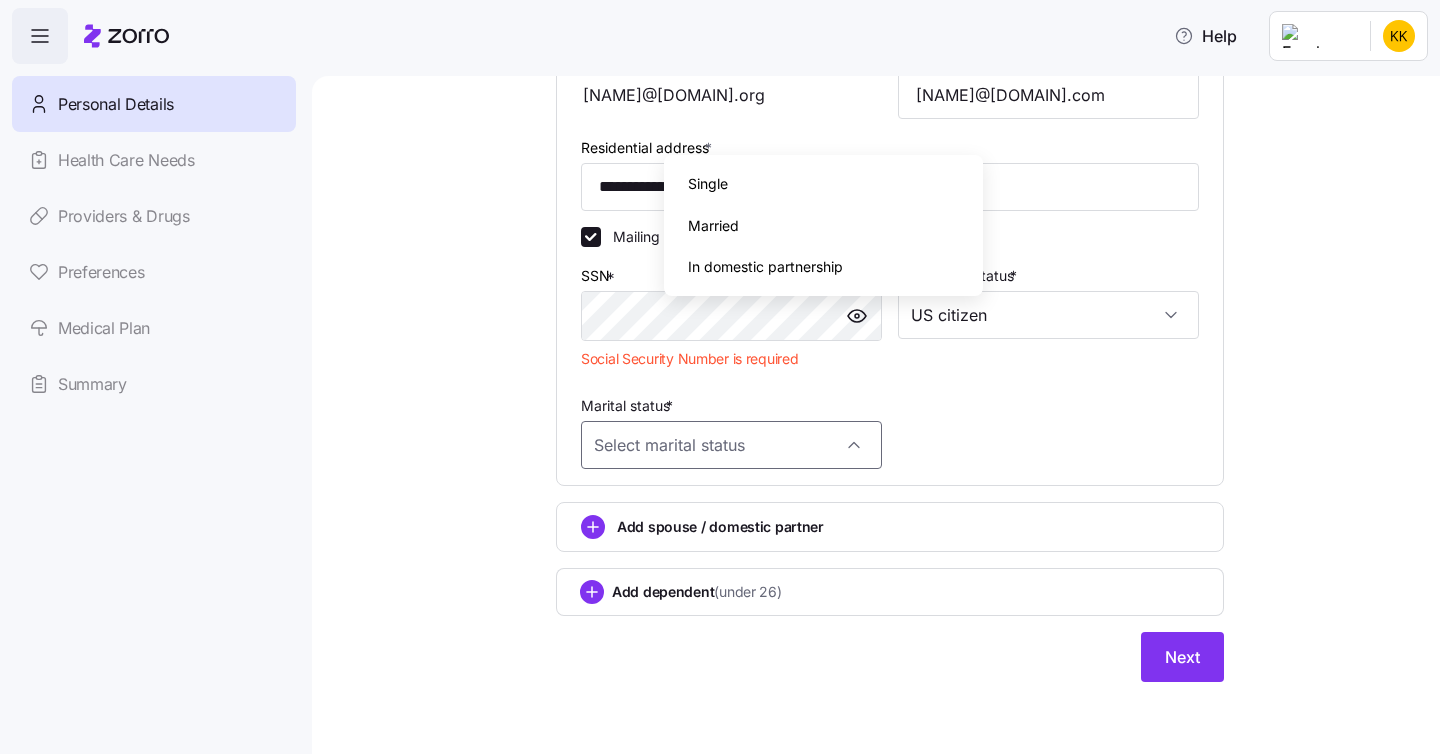 click on "Single" at bounding box center [823, 184] 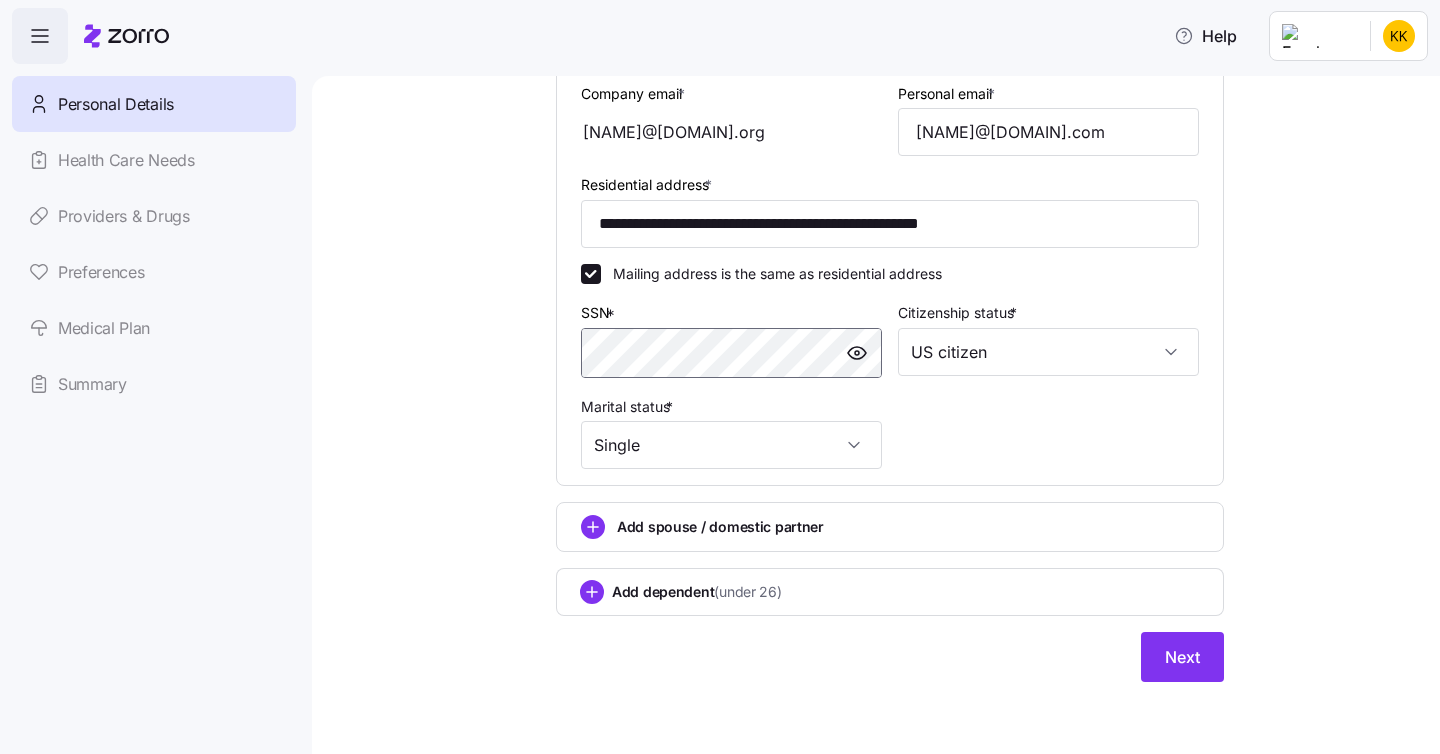 scroll, scrollTop: 1442, scrollLeft: 0, axis: vertical 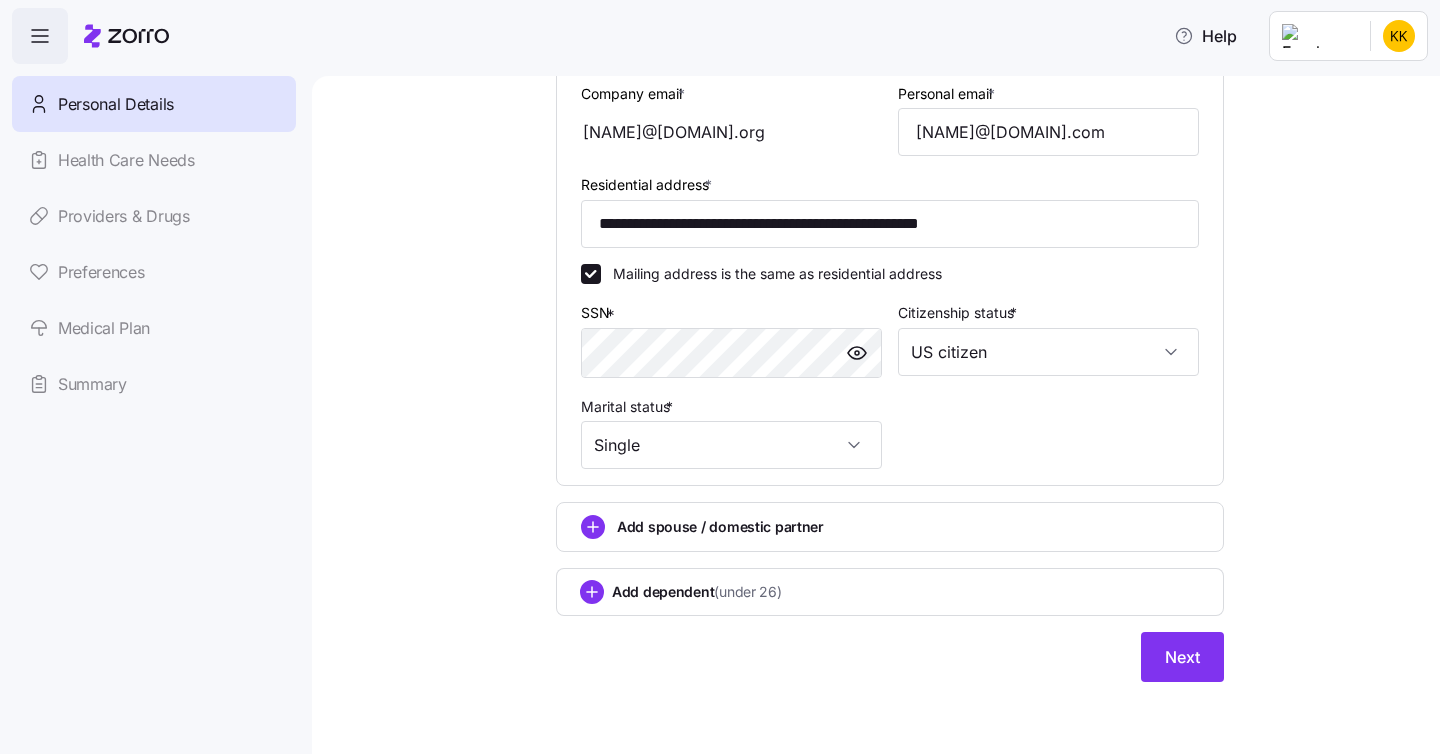 click on "Add spouse / domestic partner" at bounding box center [890, 527] 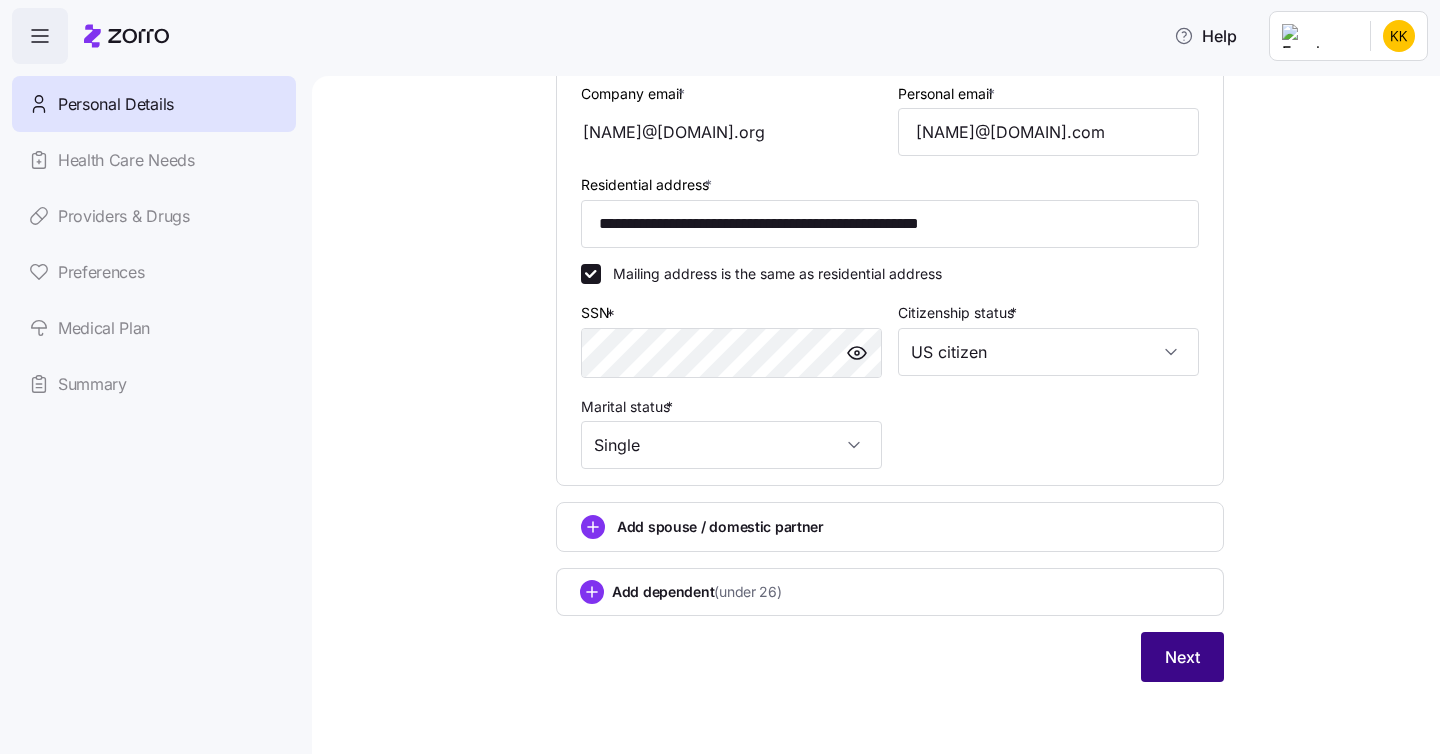 click on "Next" at bounding box center [1182, 657] 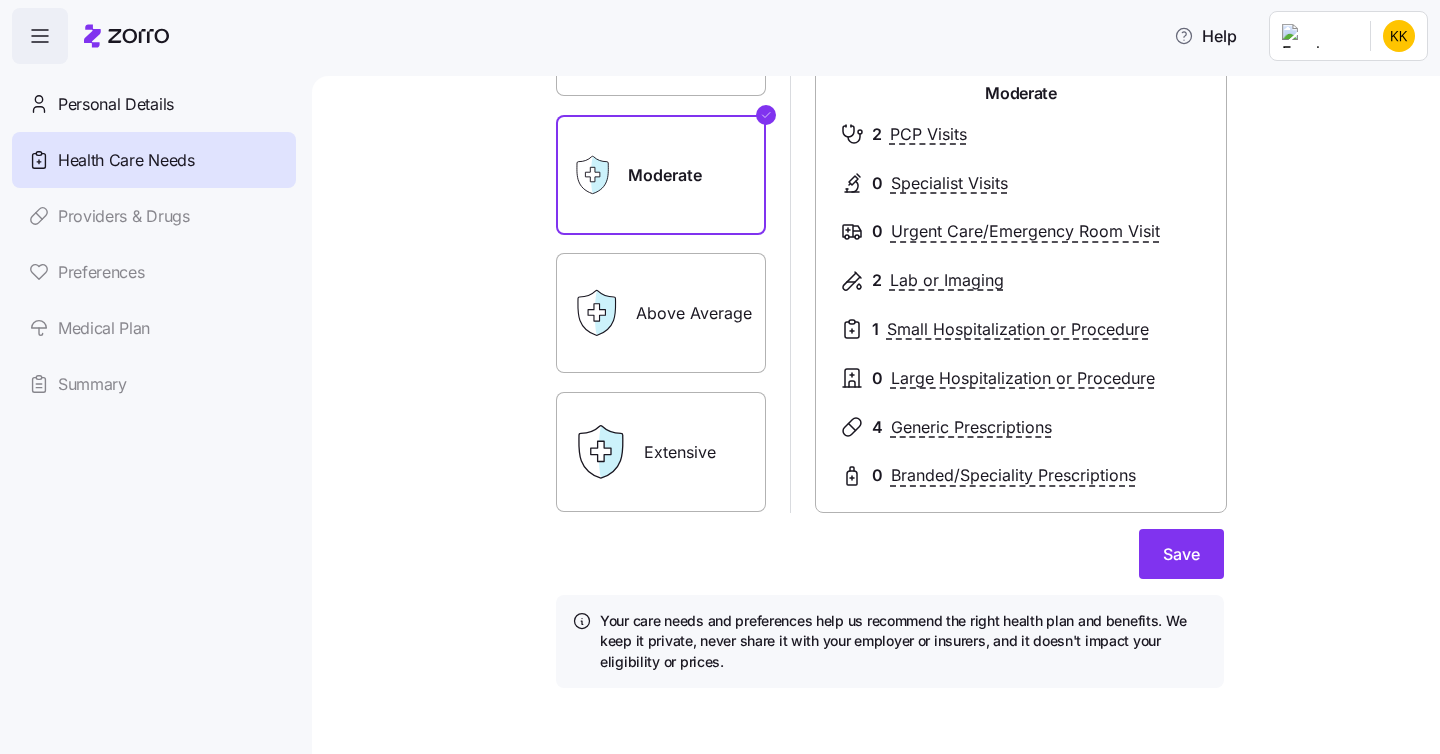 scroll, scrollTop: 225, scrollLeft: 0, axis: vertical 